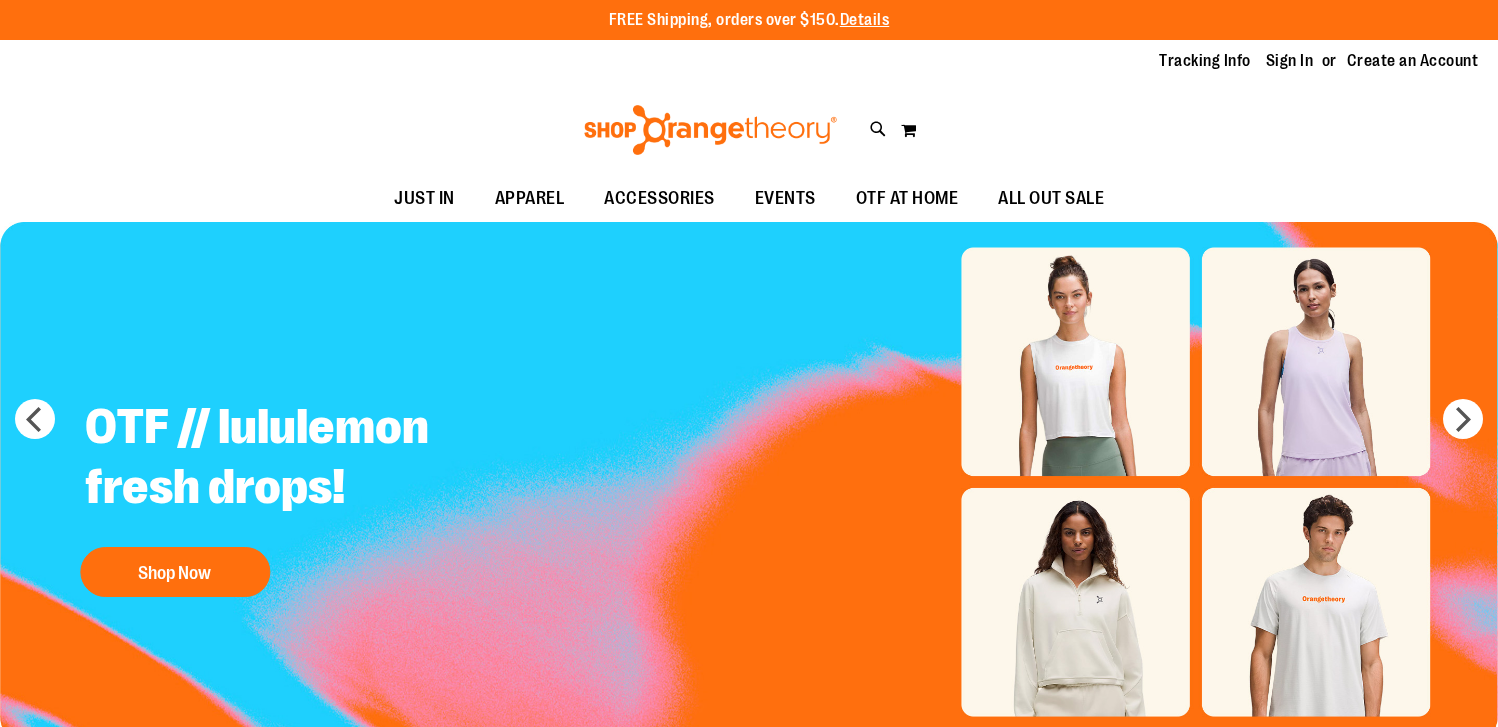 scroll, scrollTop: 0, scrollLeft: 0, axis: both 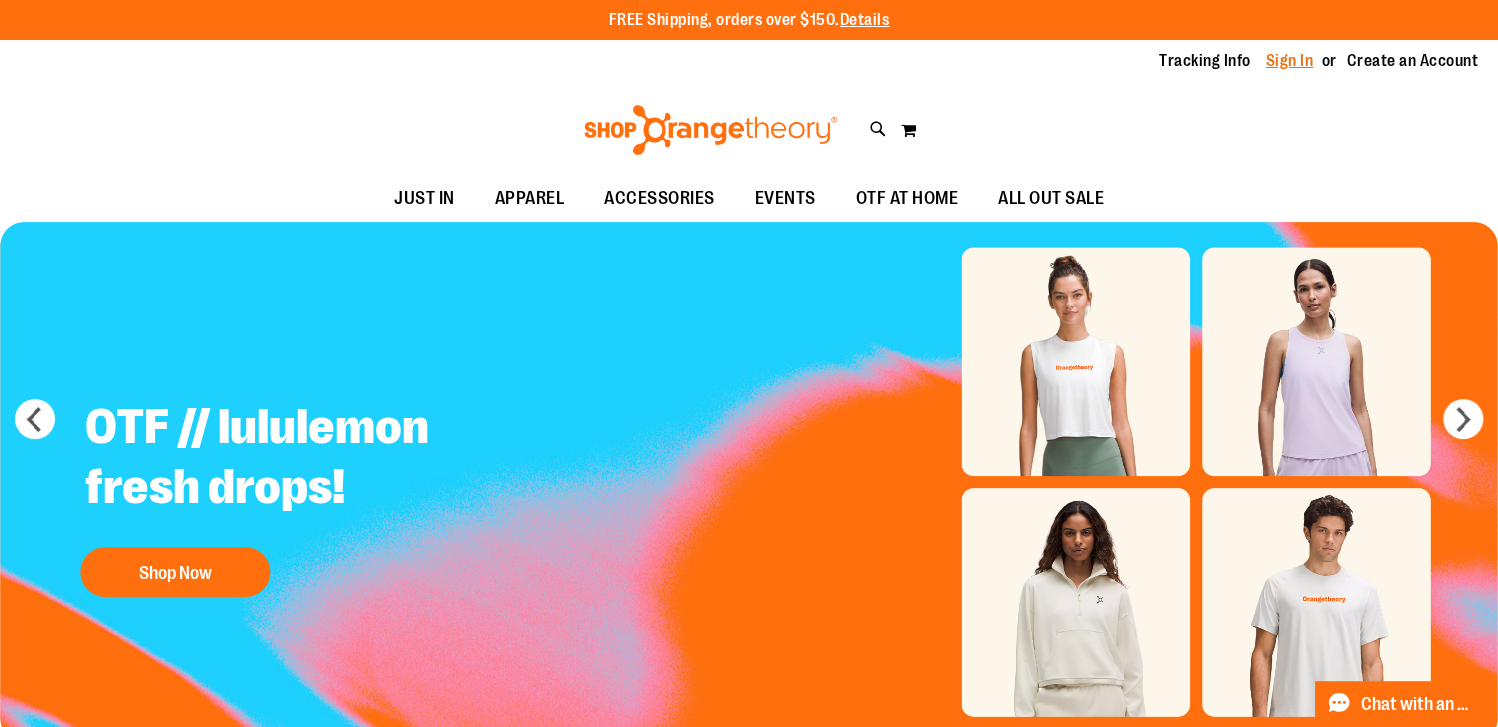 type on "**********" 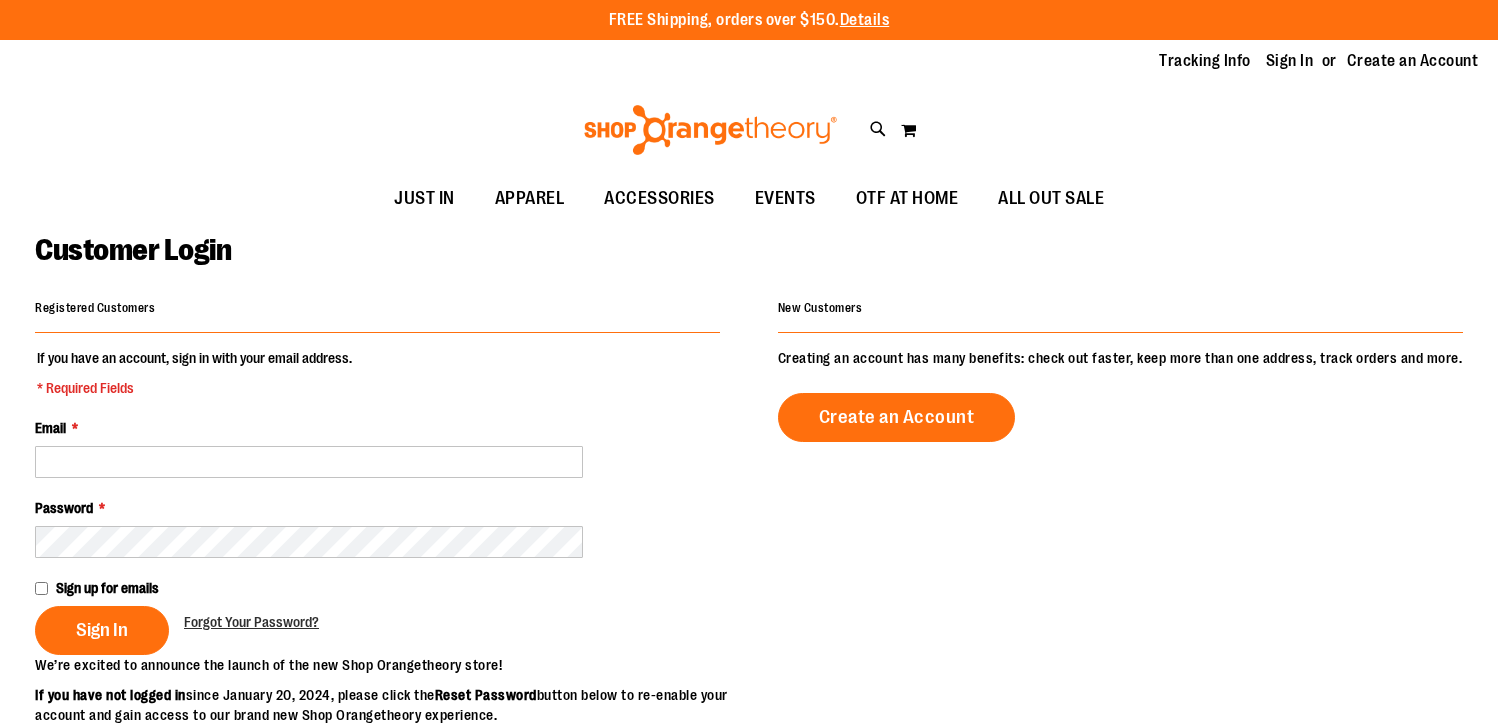 scroll, scrollTop: 0, scrollLeft: 0, axis: both 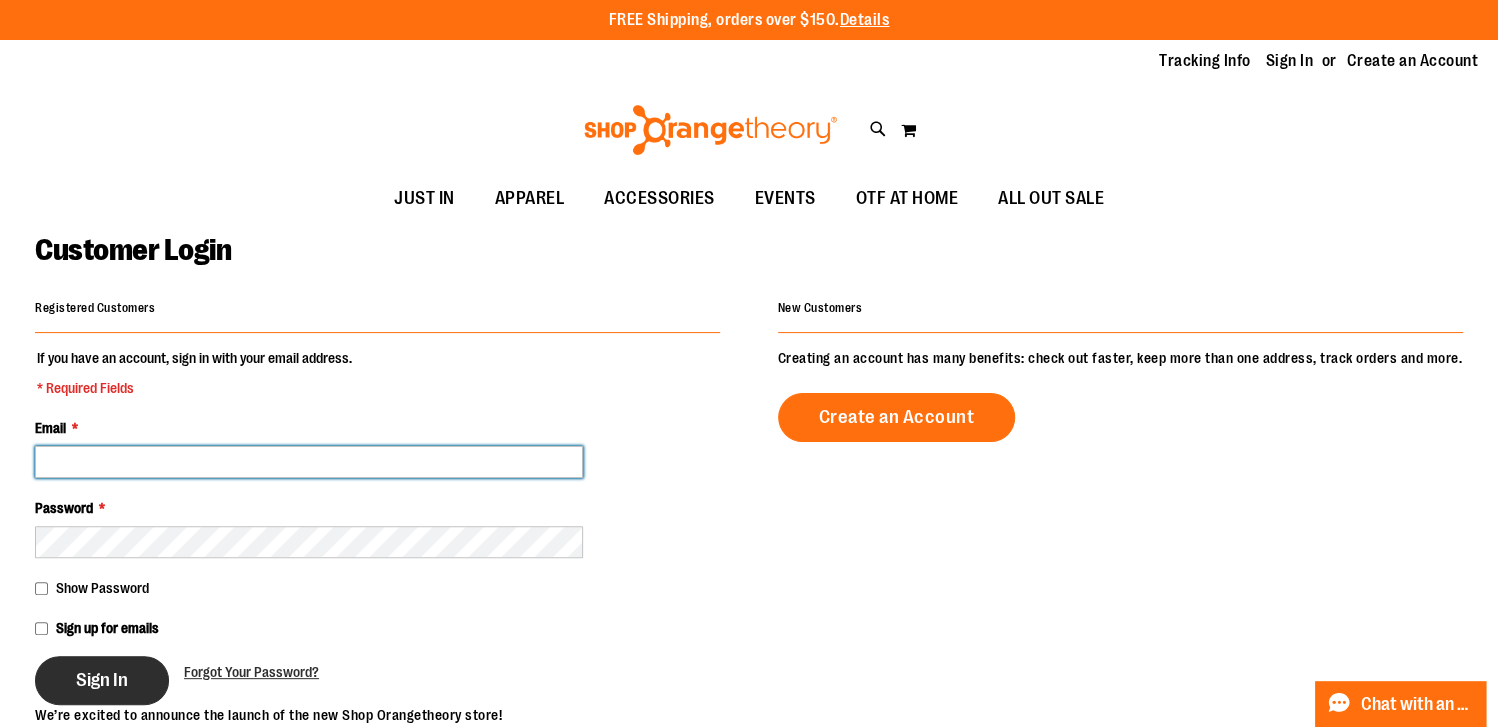 type on "**********" 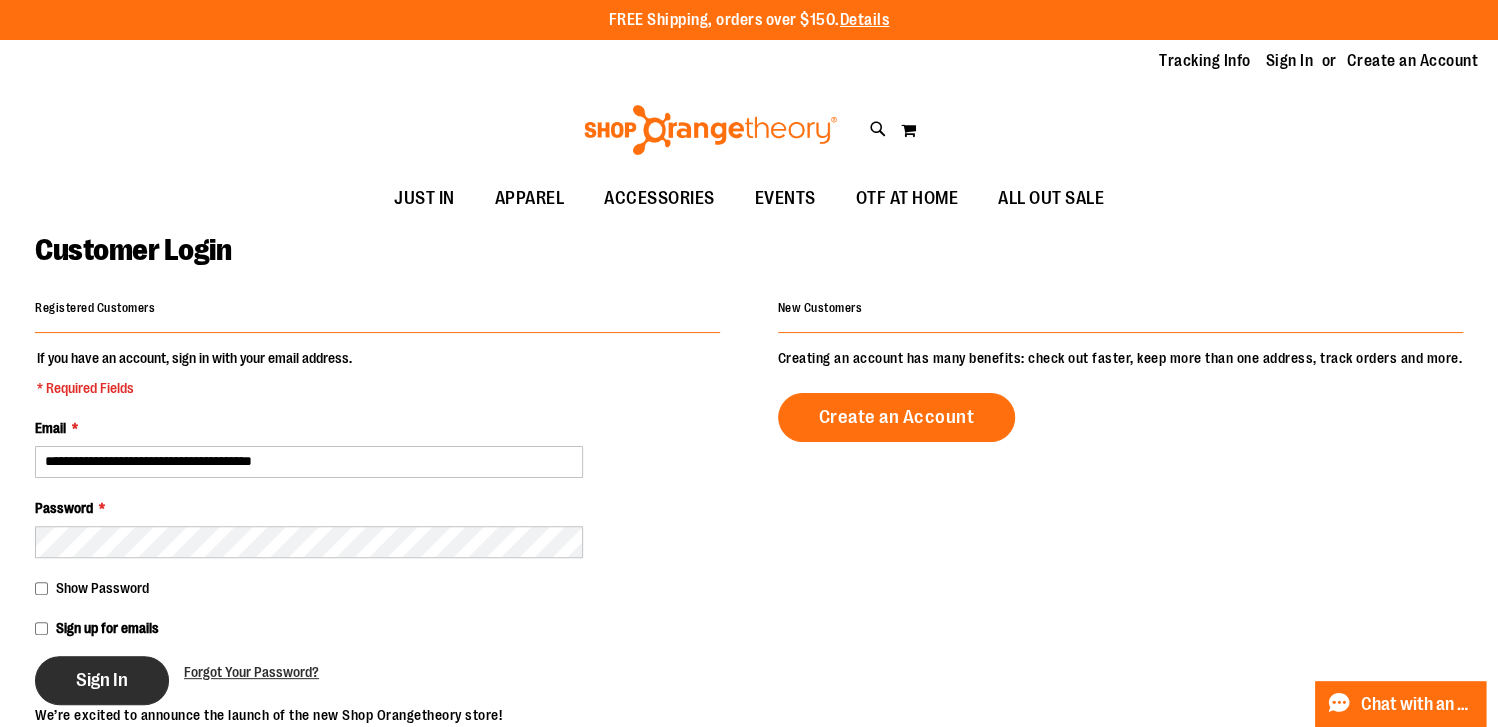 type on "**********" 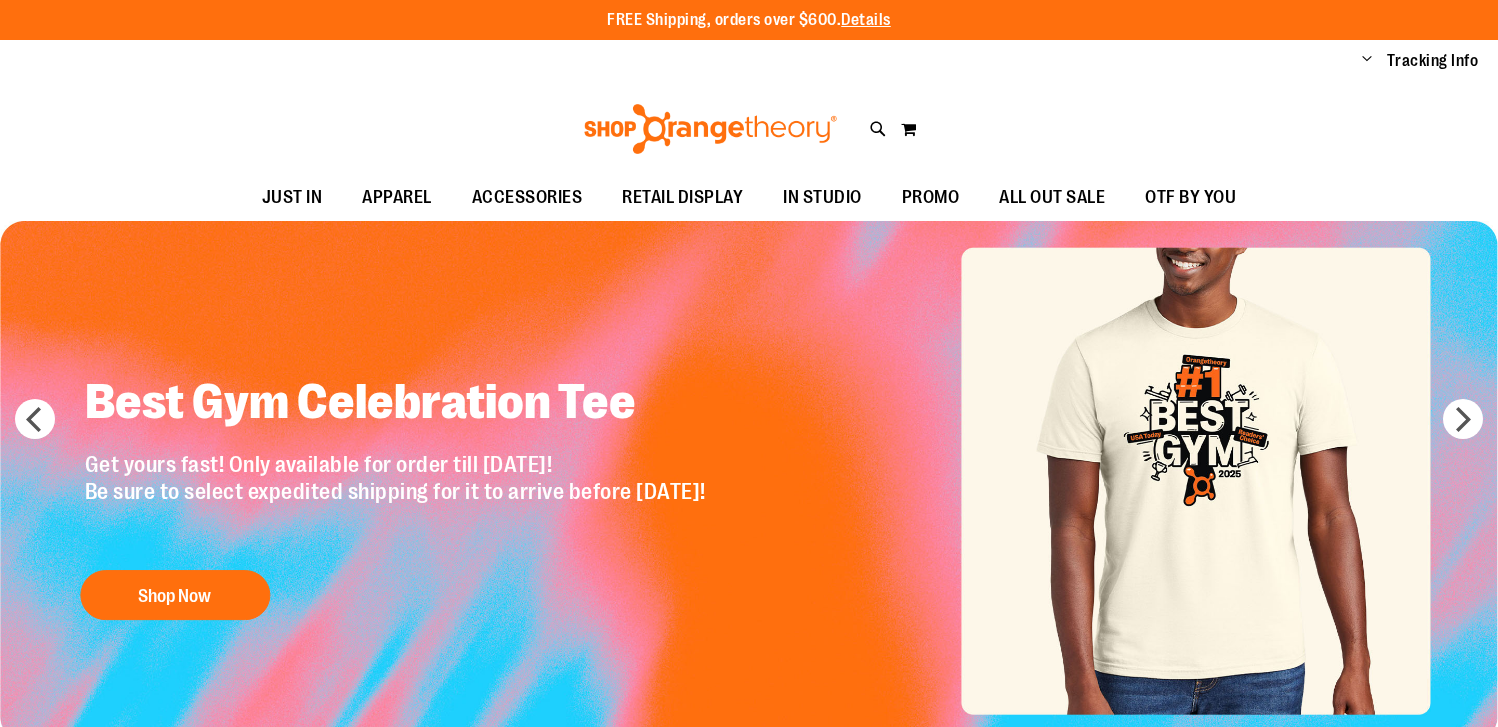 scroll, scrollTop: 0, scrollLeft: 0, axis: both 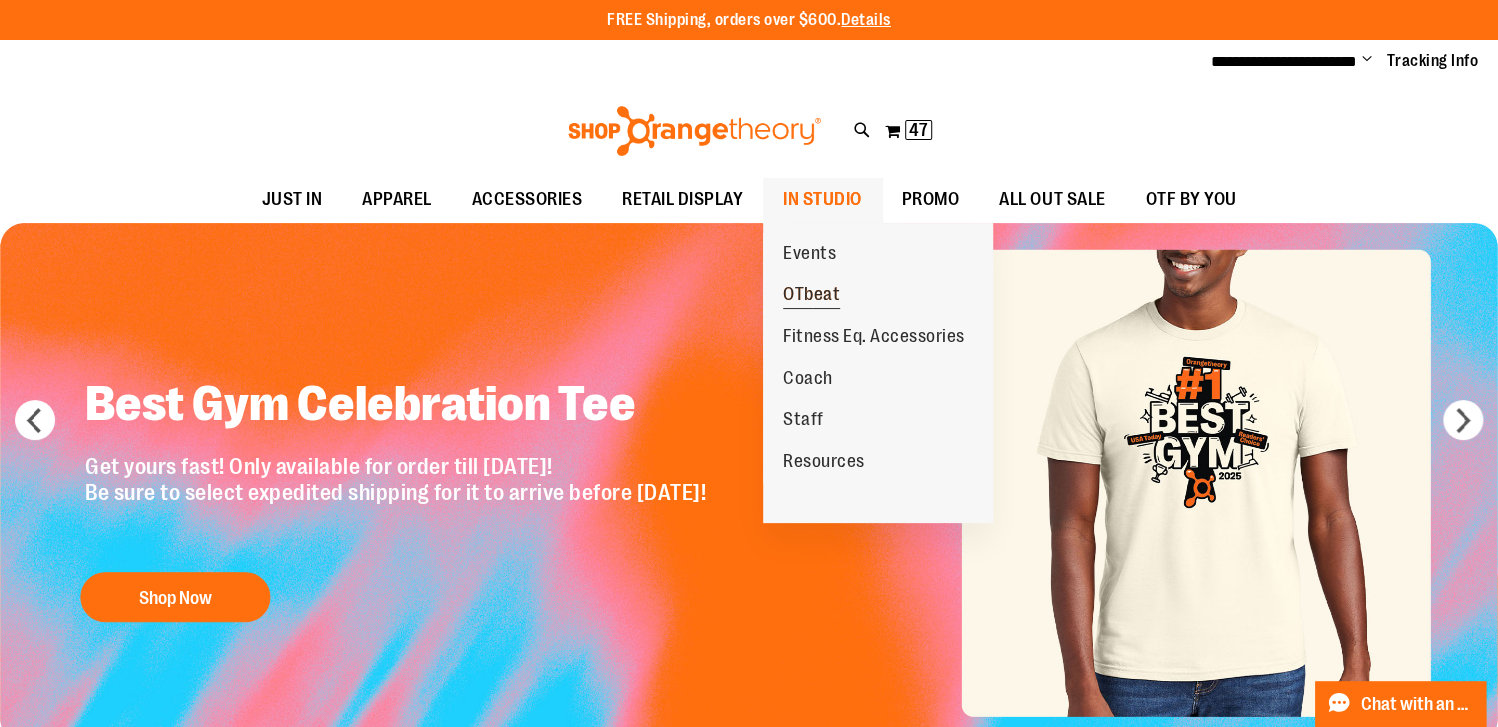 type on "**********" 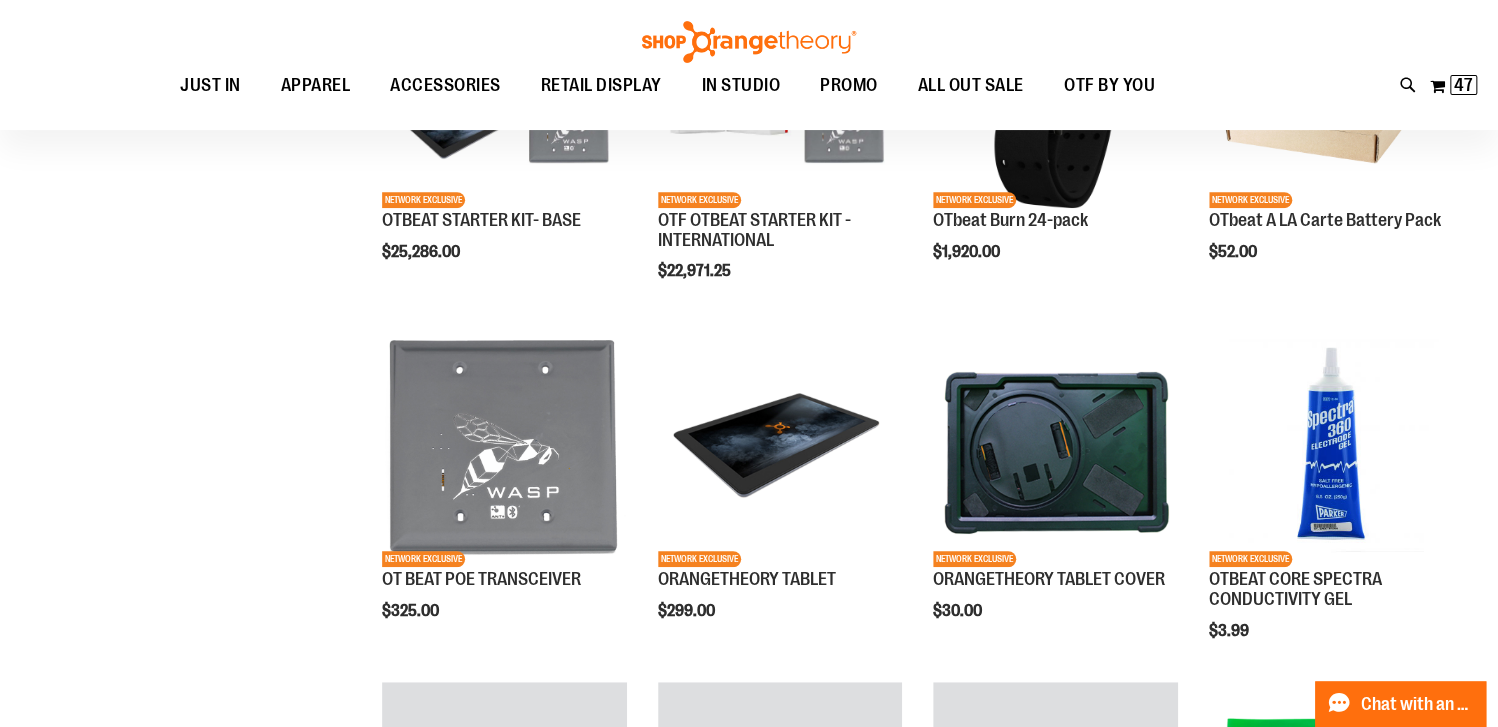scroll, scrollTop: 500, scrollLeft: 0, axis: vertical 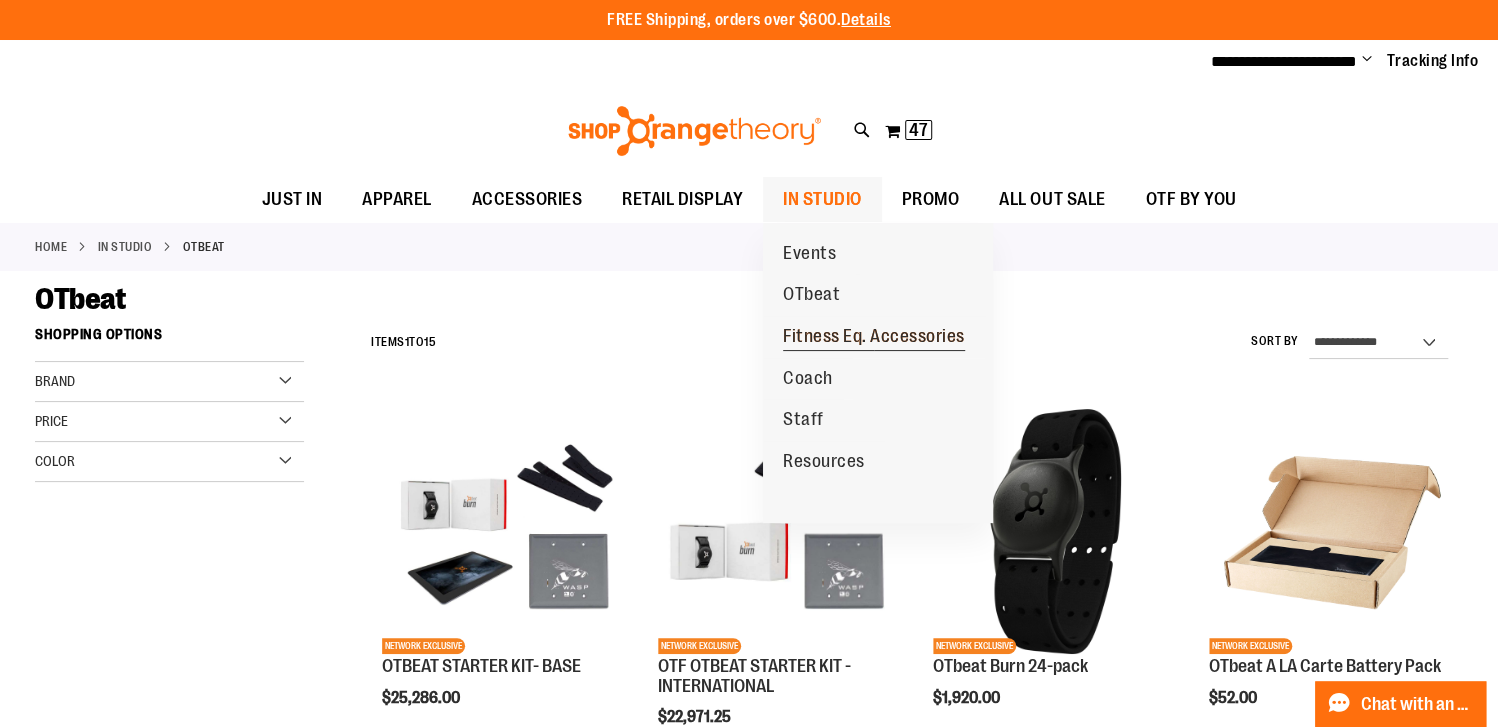 type on "**********" 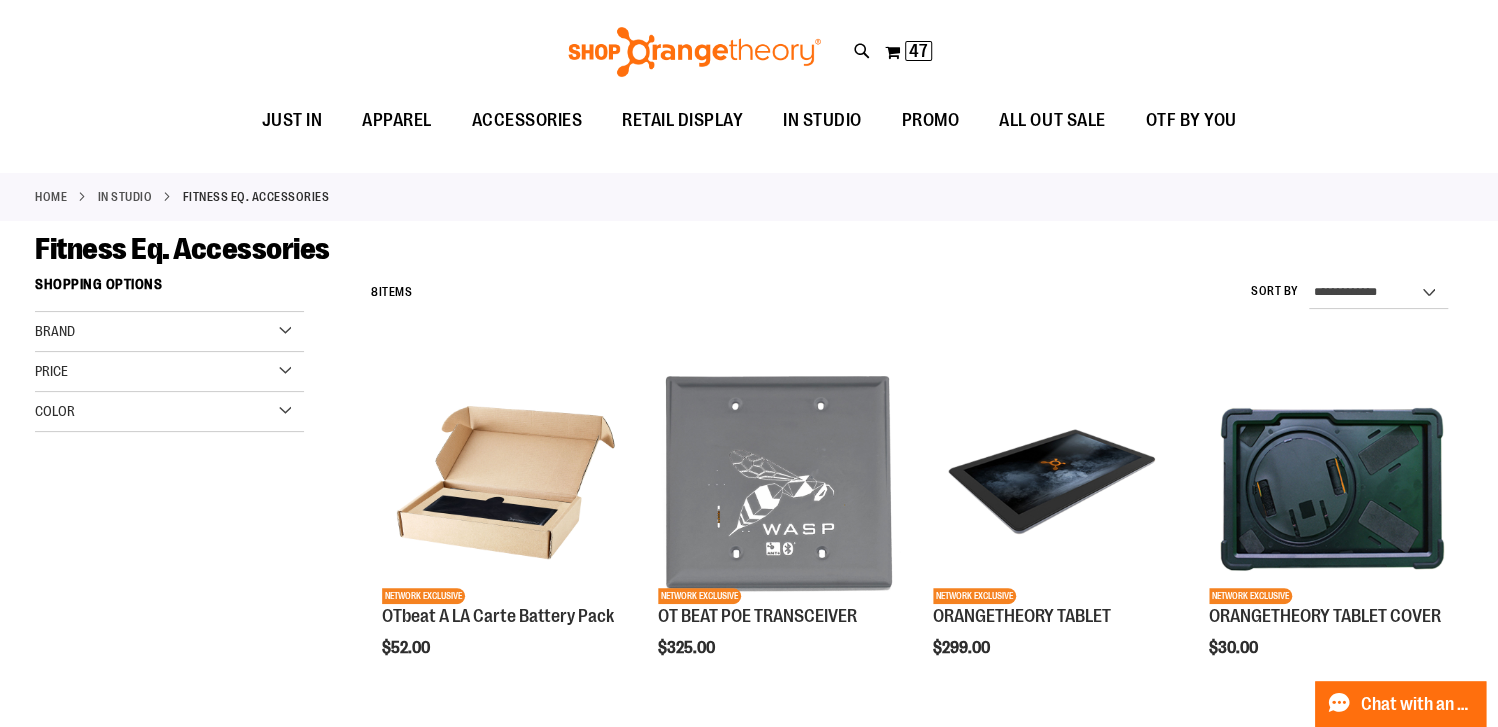 scroll, scrollTop: 0, scrollLeft: 0, axis: both 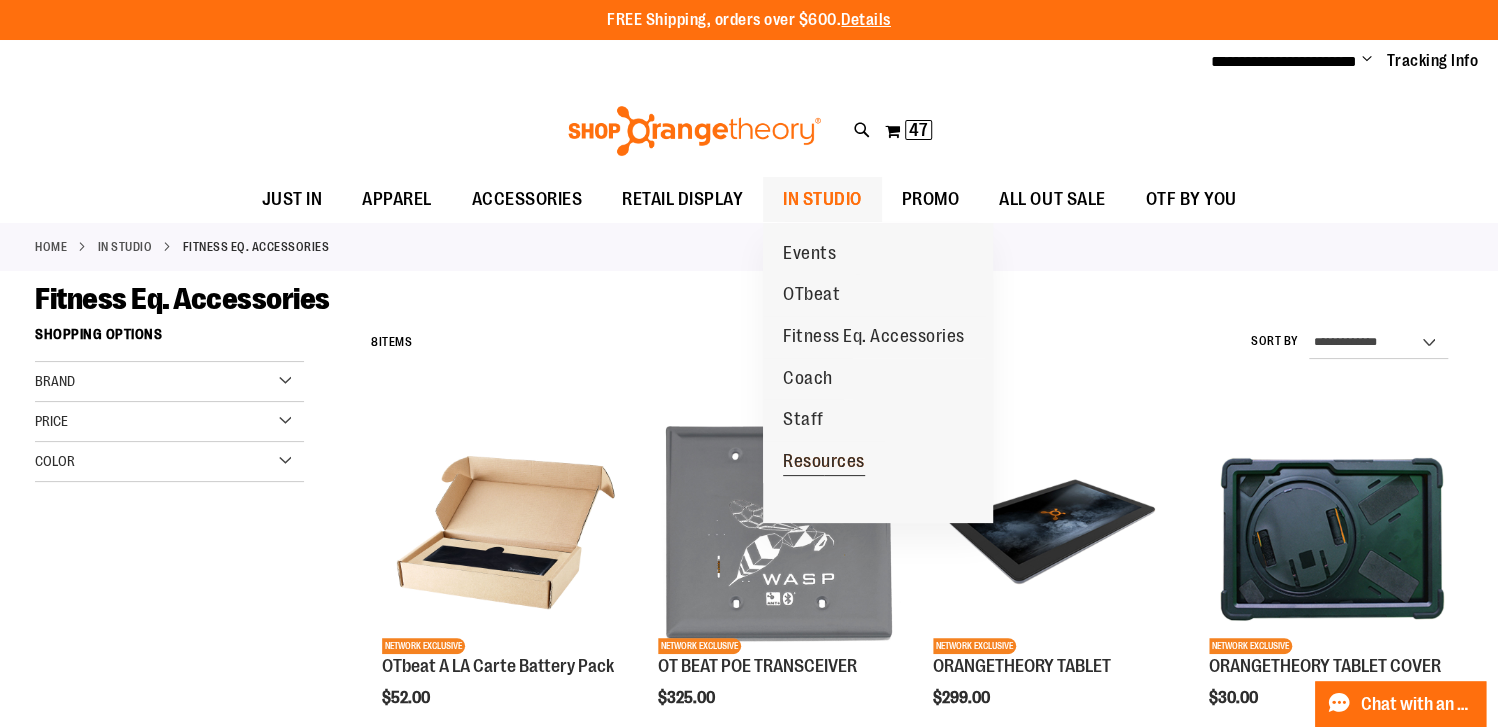 type on "**********" 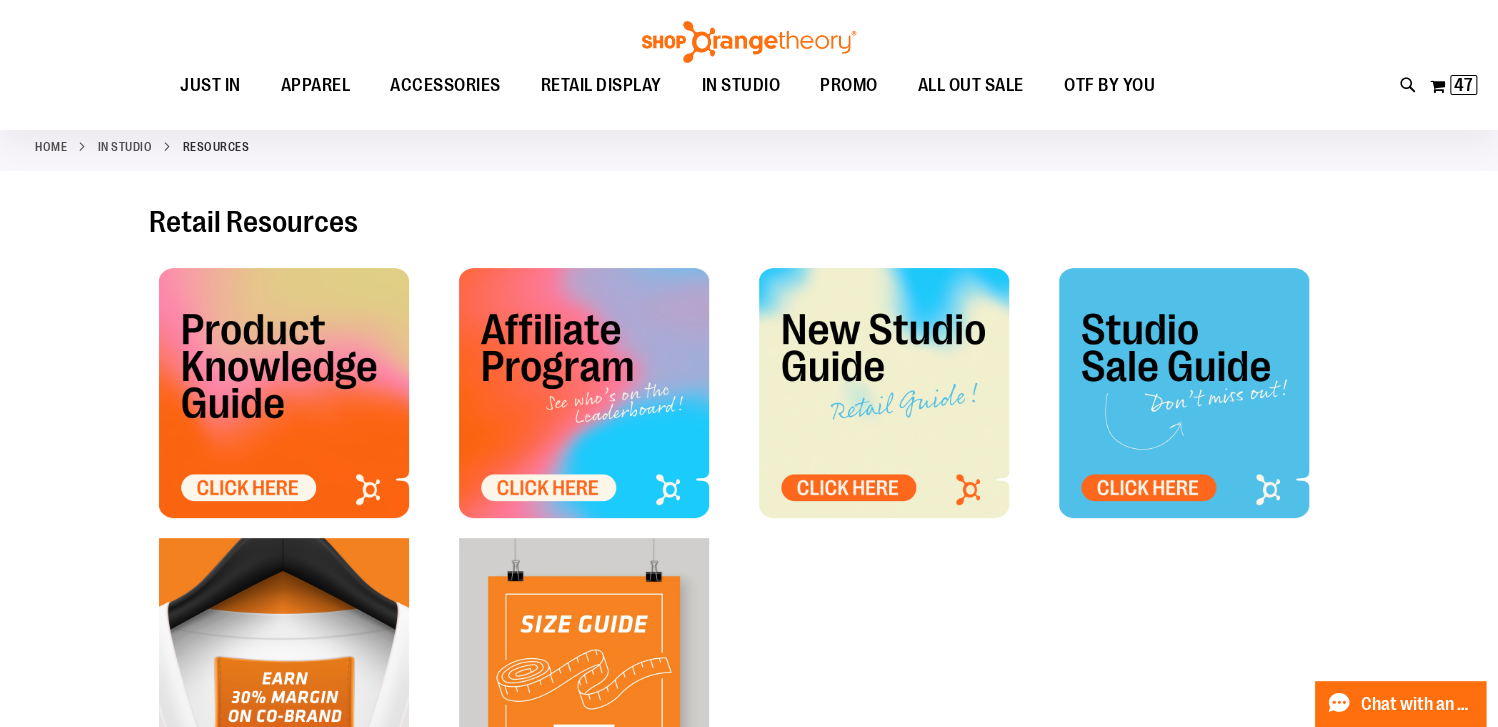 scroll, scrollTop: 0, scrollLeft: 0, axis: both 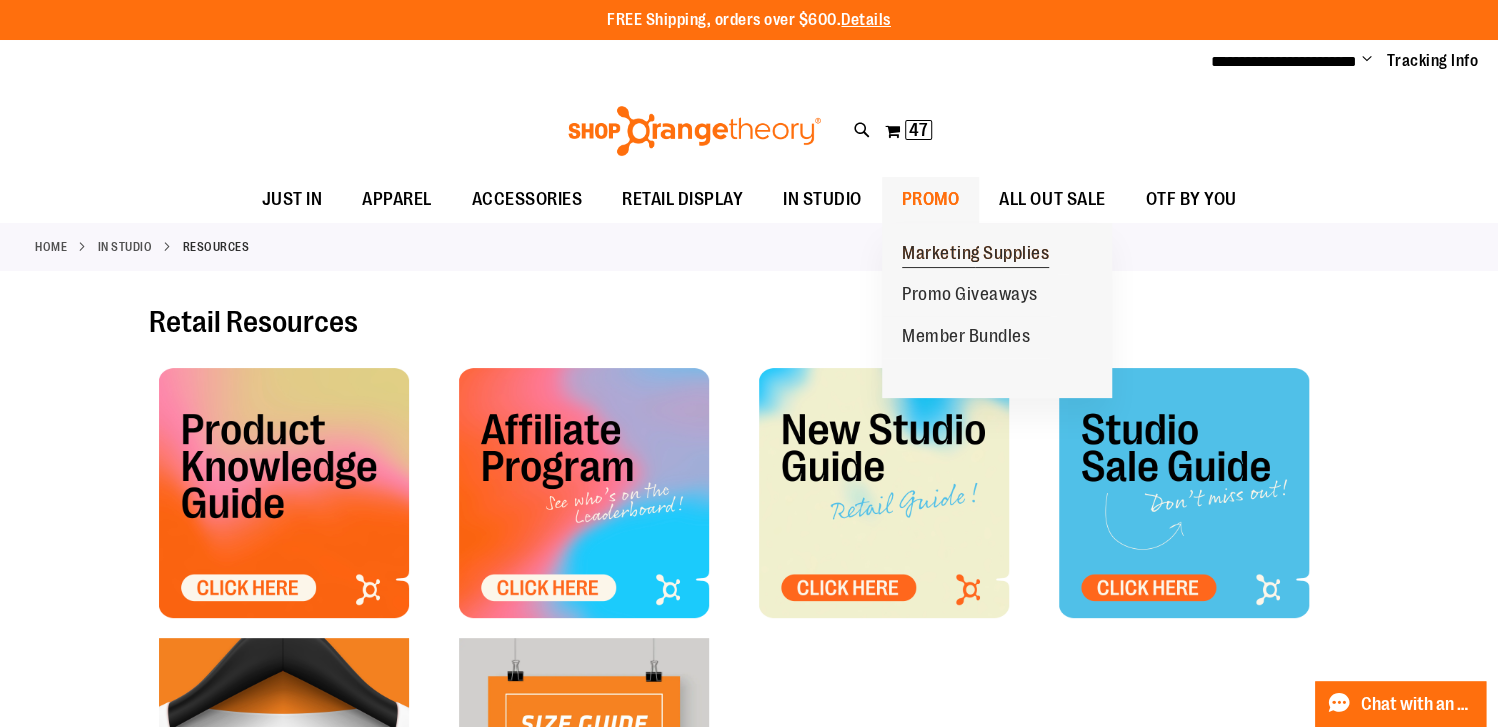 type on "**********" 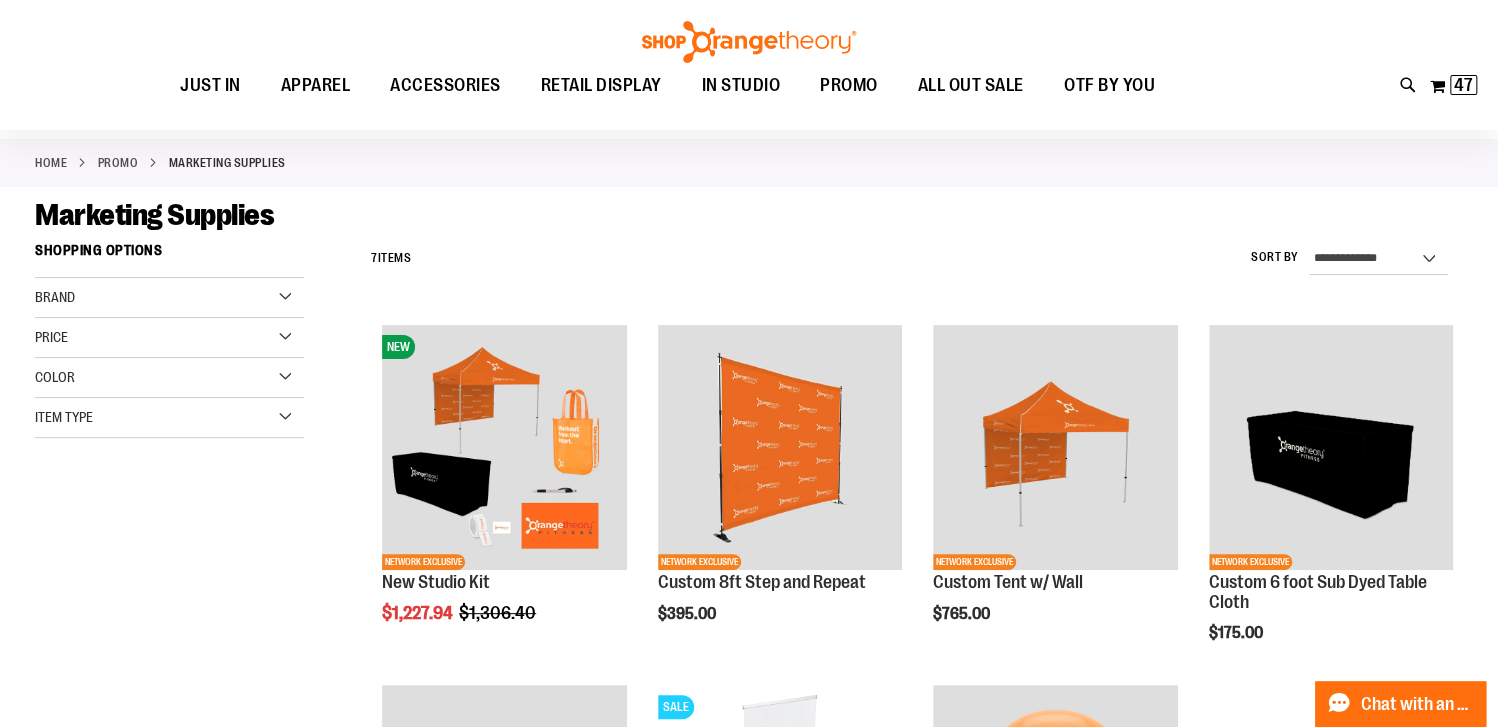 scroll, scrollTop: 0, scrollLeft: 0, axis: both 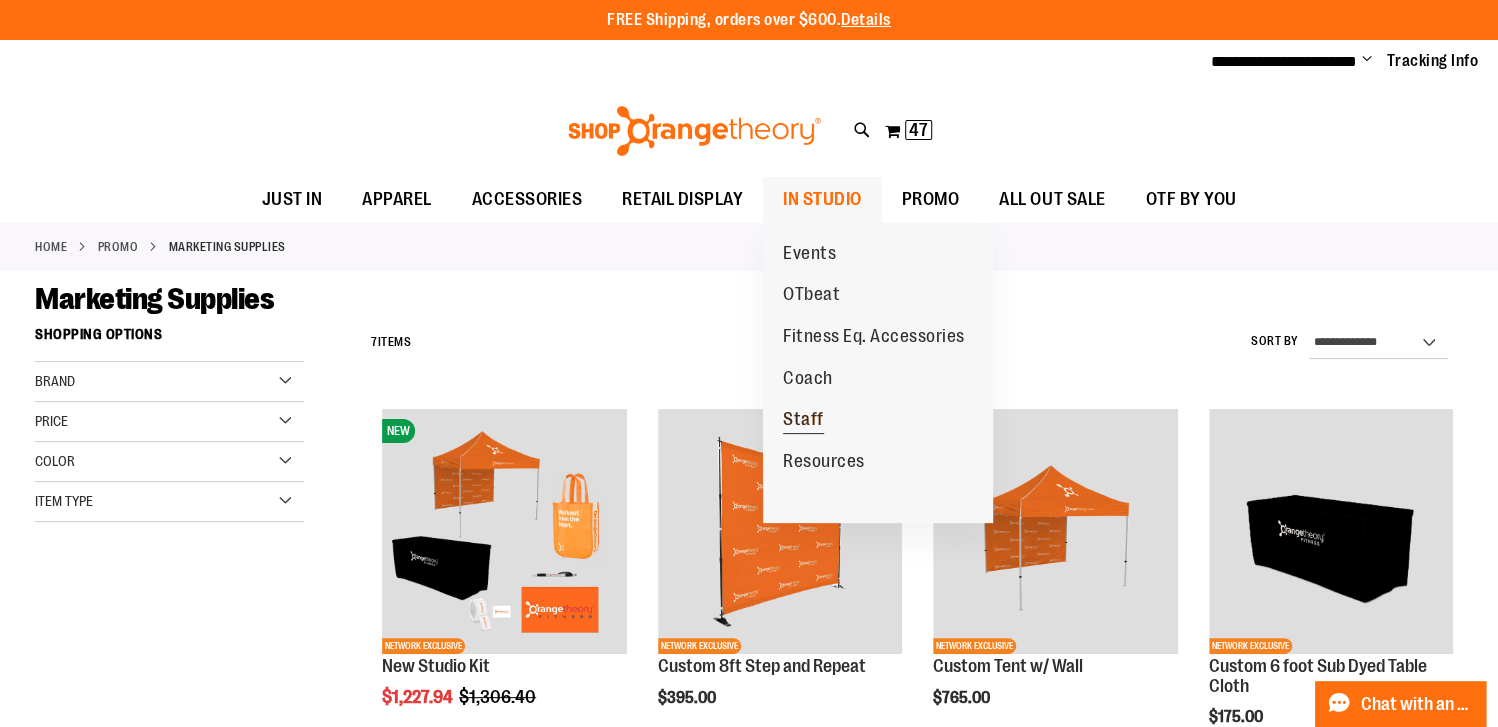 type on "**********" 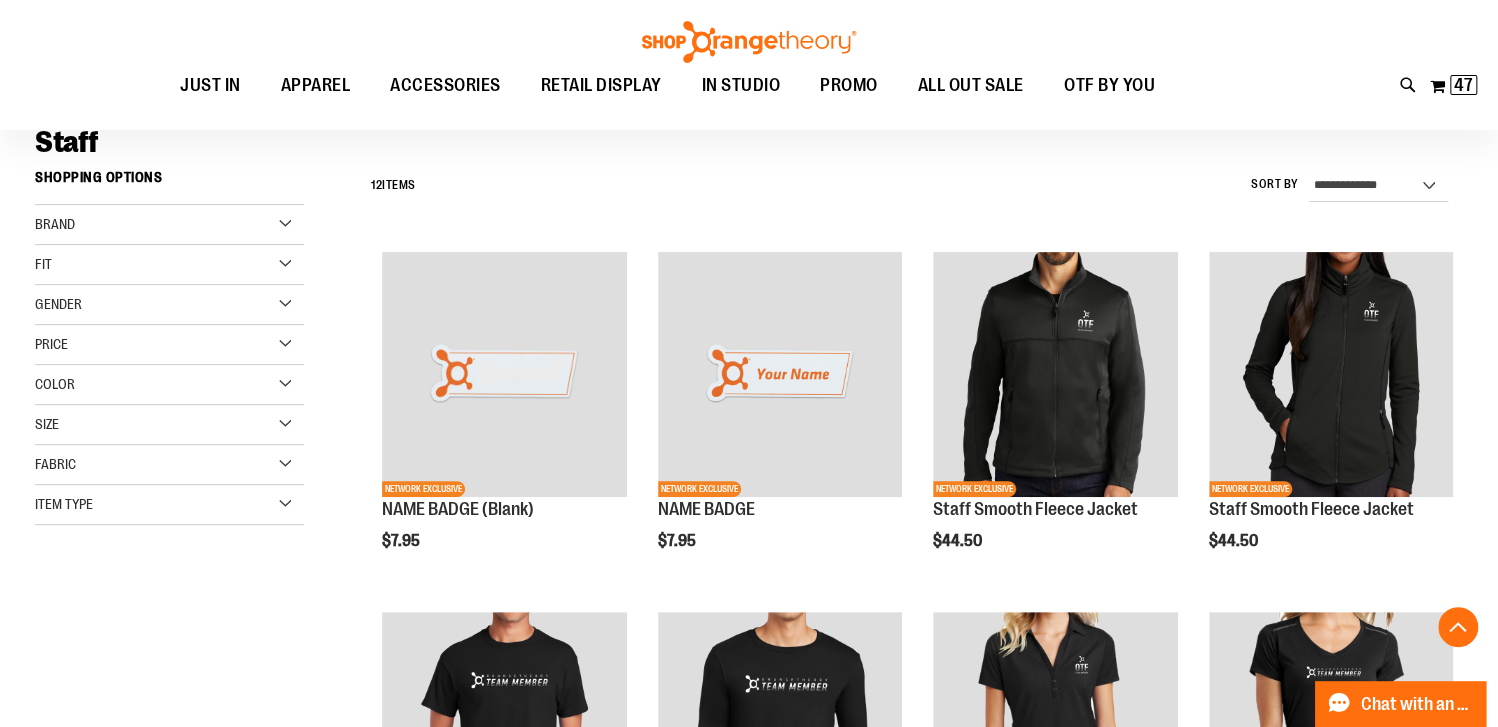 scroll, scrollTop: 0, scrollLeft: 0, axis: both 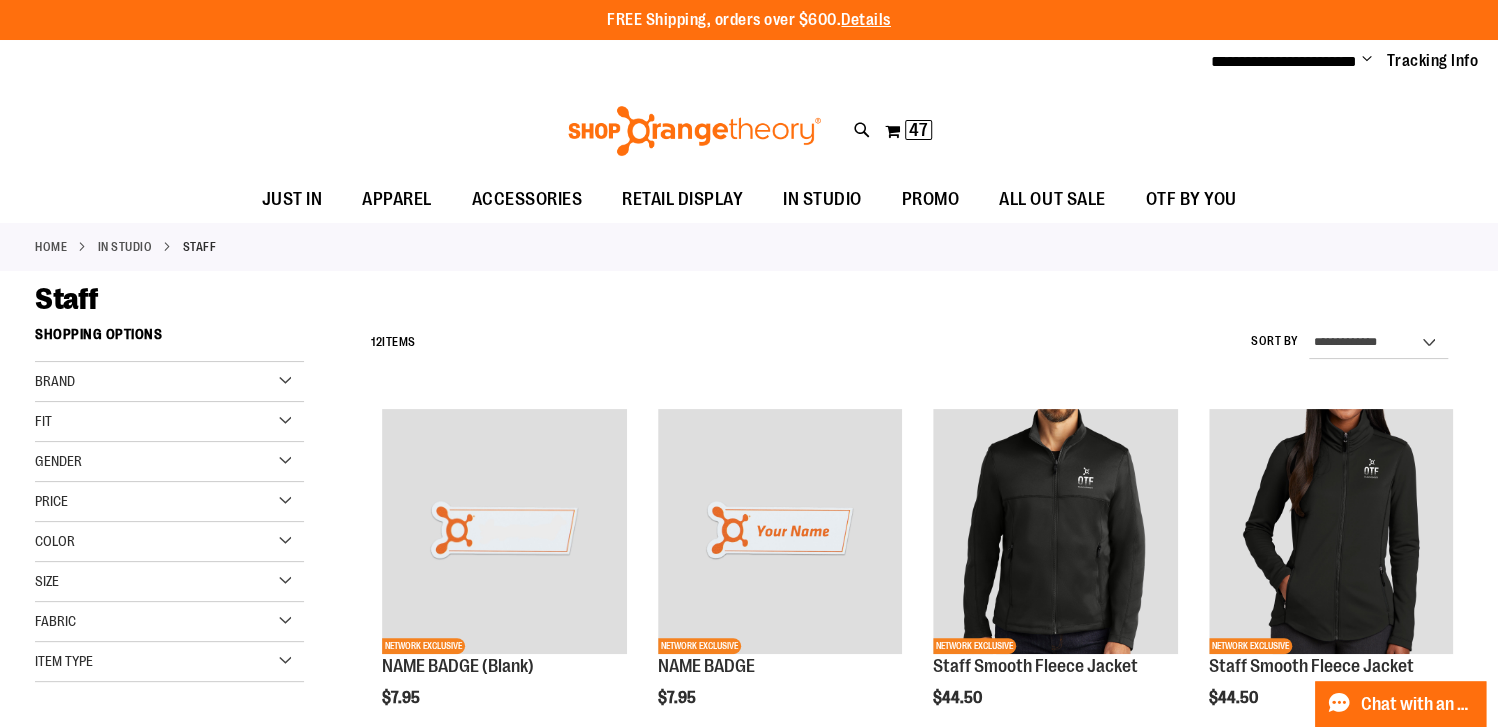 type on "**********" 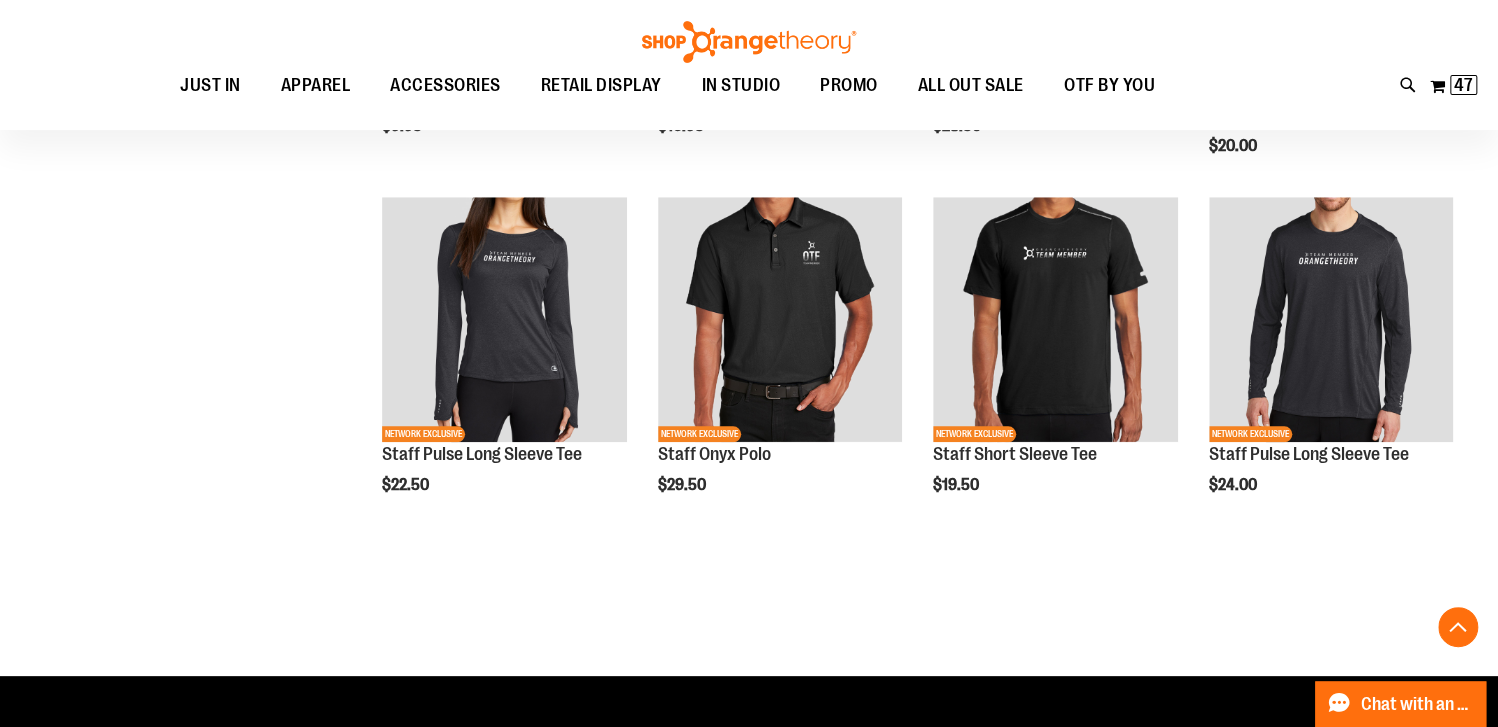 scroll, scrollTop: 1000, scrollLeft: 0, axis: vertical 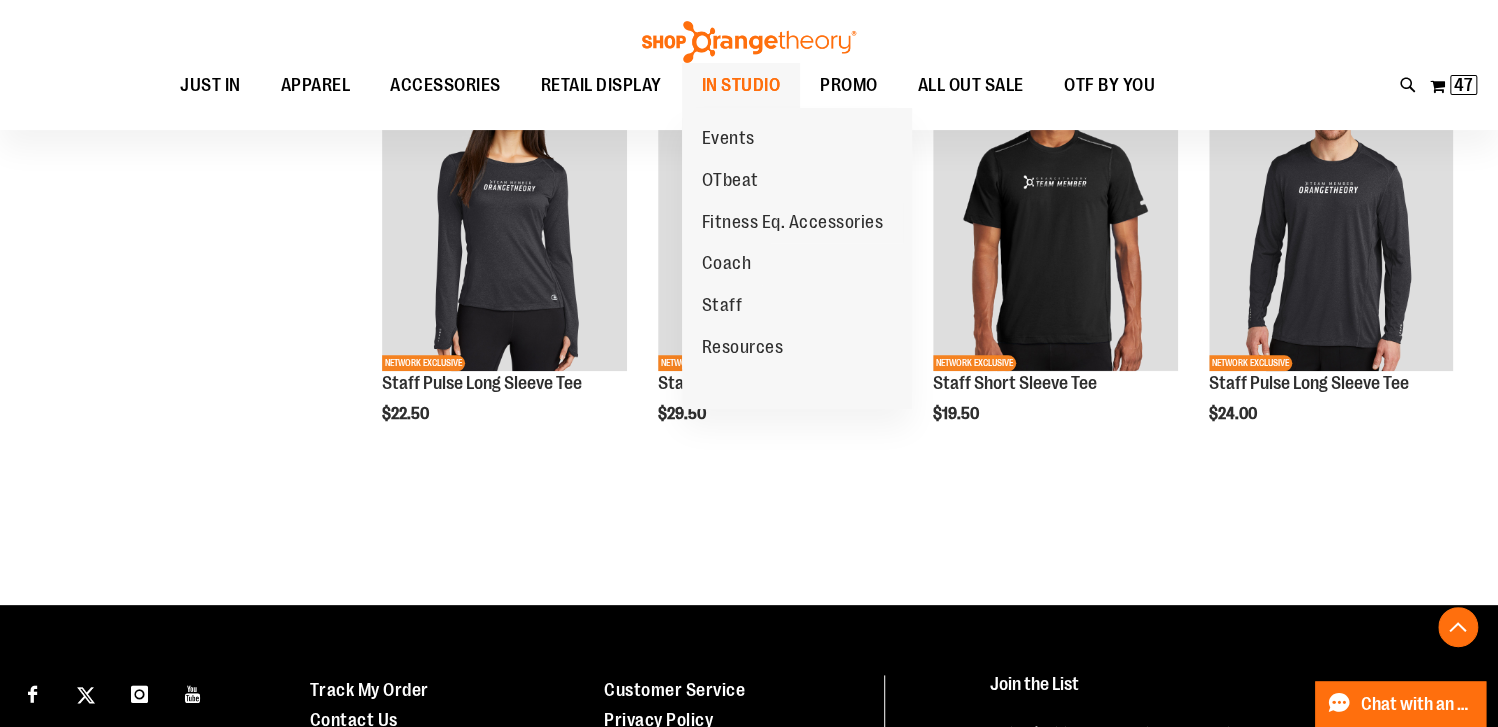 click on "IN STUDIO" at bounding box center (741, 85) 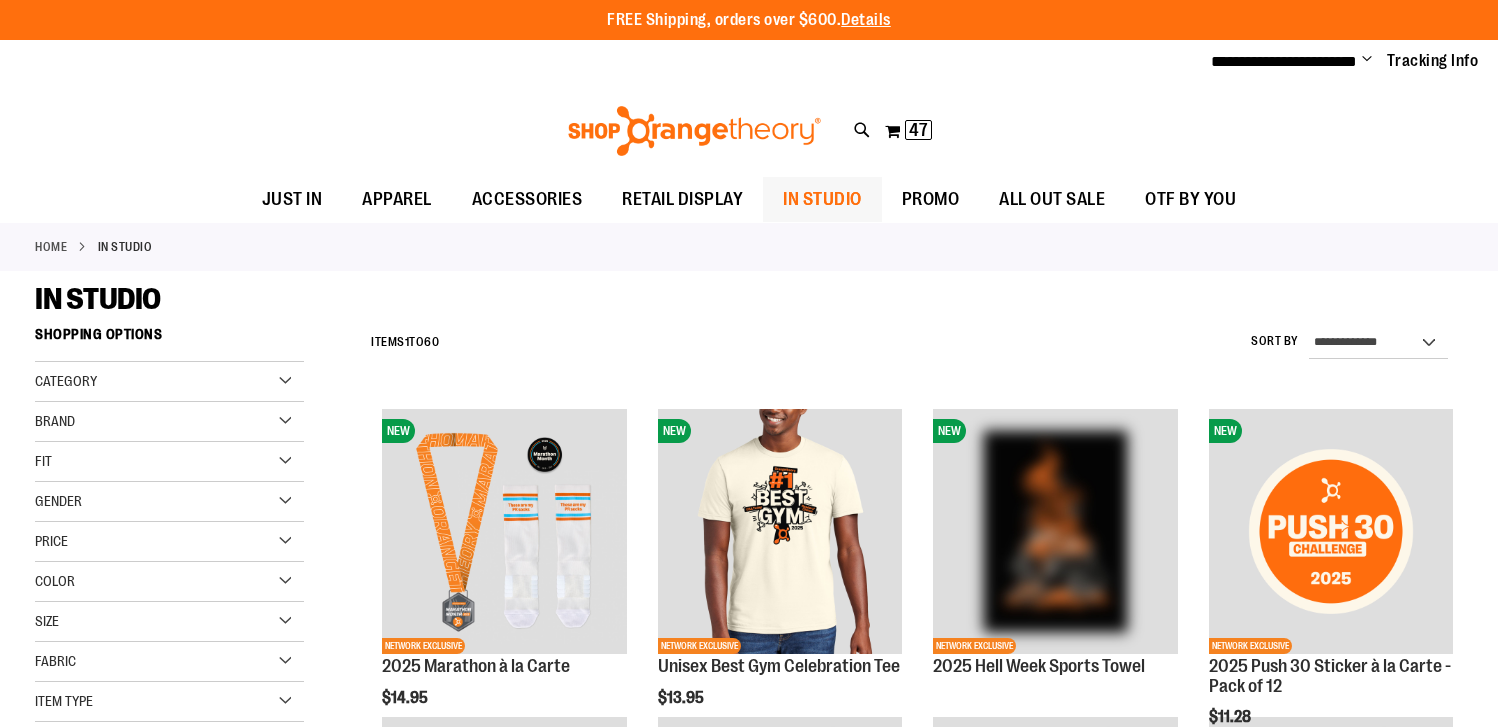 scroll, scrollTop: 0, scrollLeft: 0, axis: both 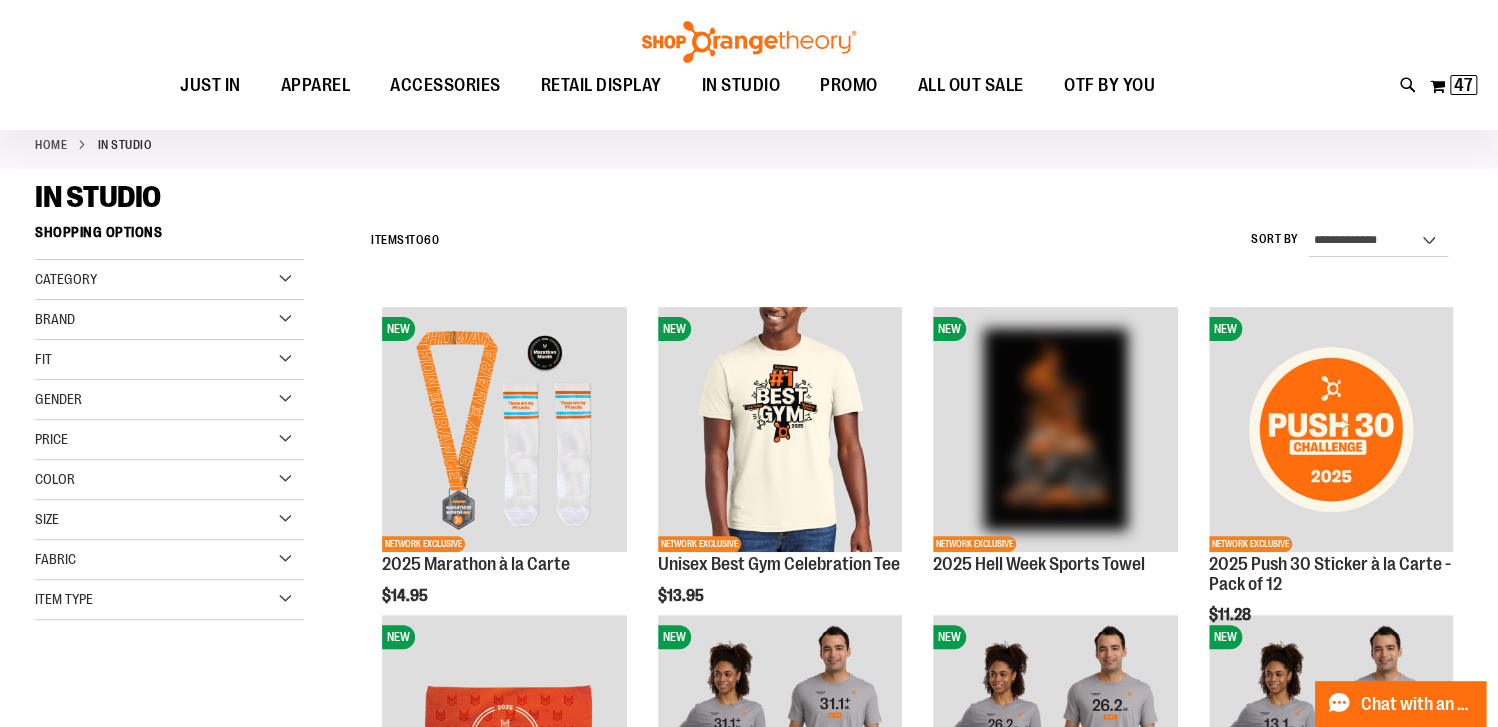type on "**********" 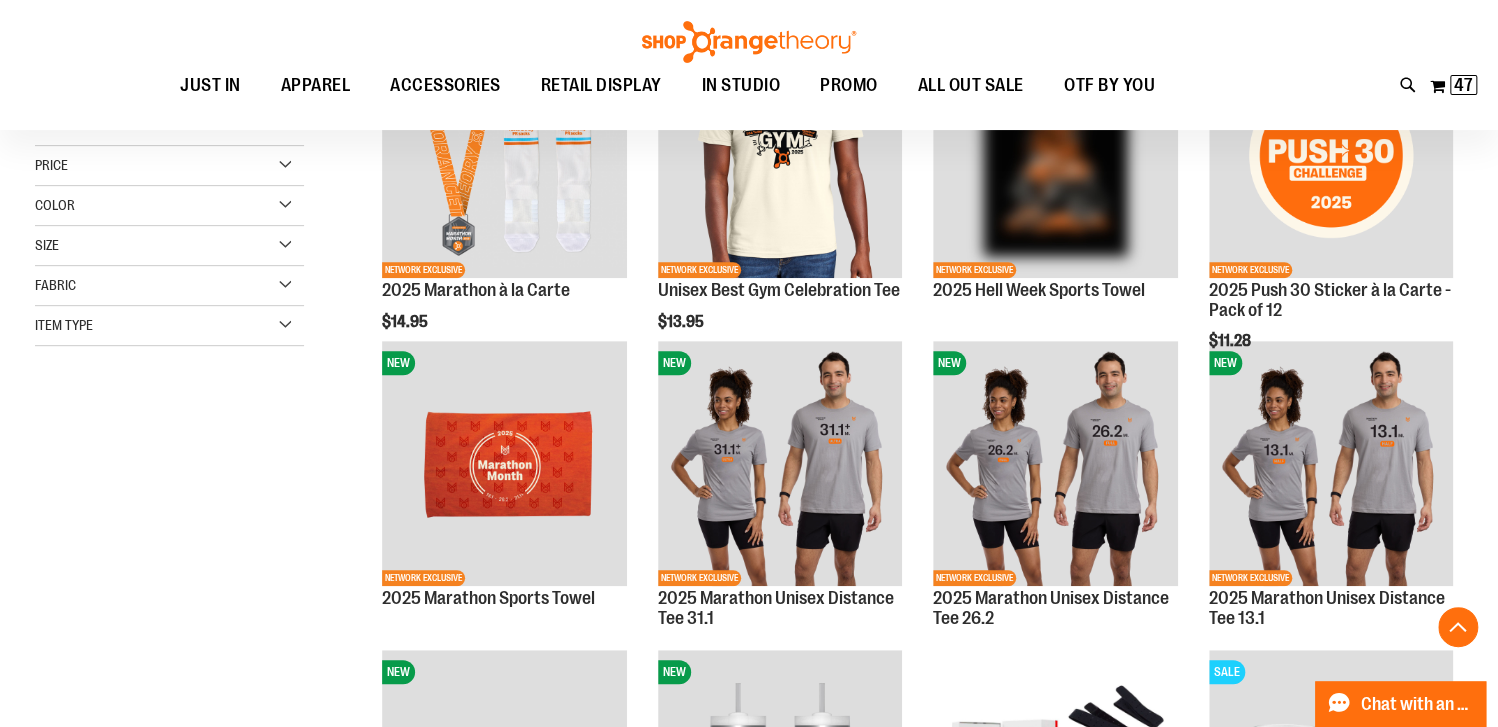 scroll, scrollTop: 407, scrollLeft: 0, axis: vertical 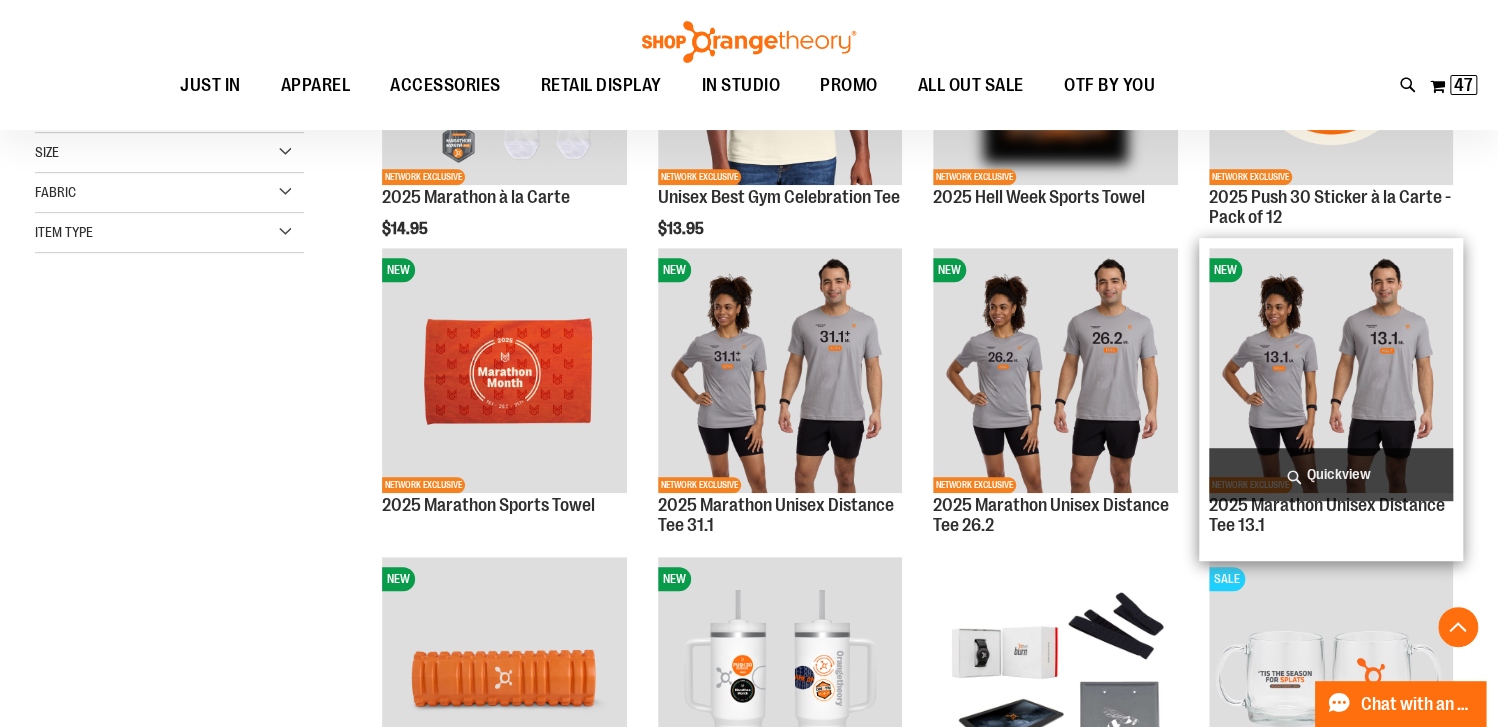 click on "Quickview" at bounding box center (1331, 474) 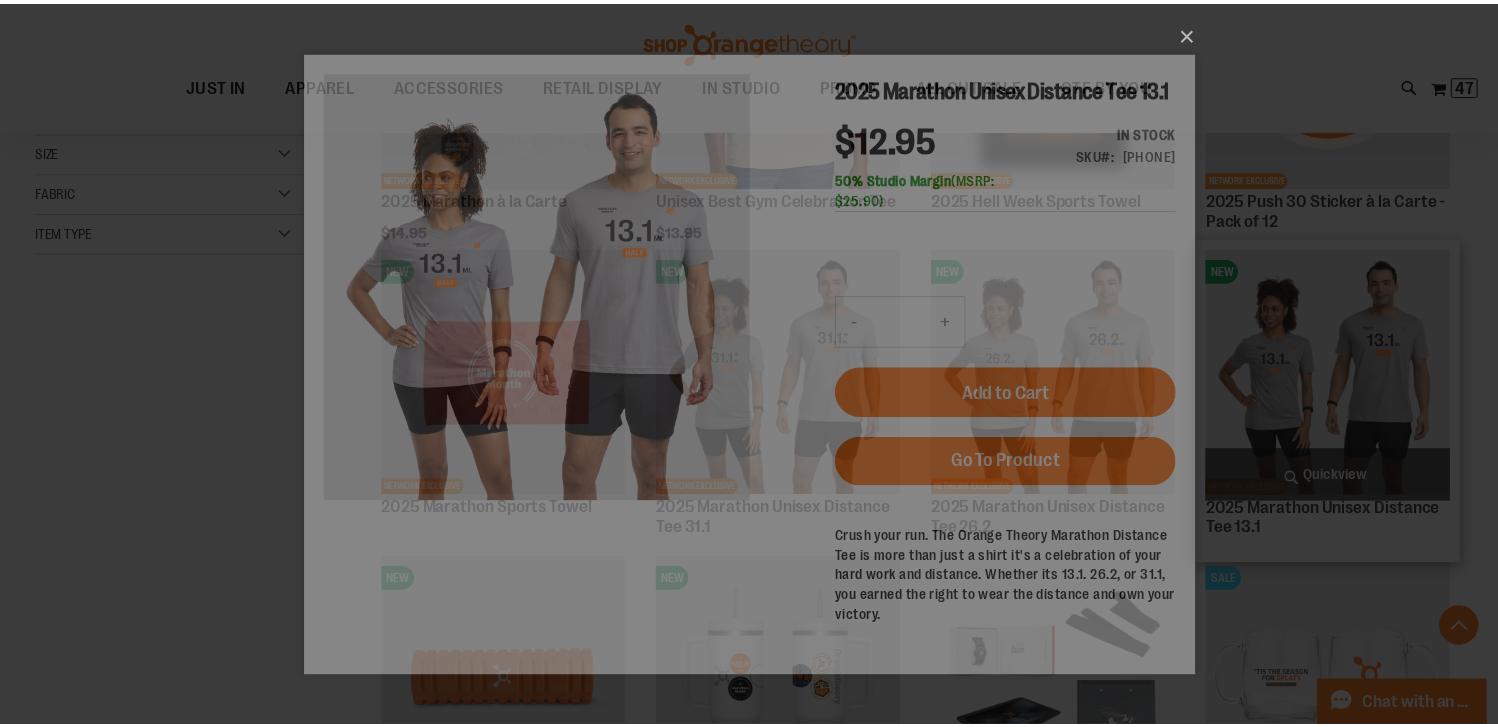 scroll, scrollTop: 0, scrollLeft: 0, axis: both 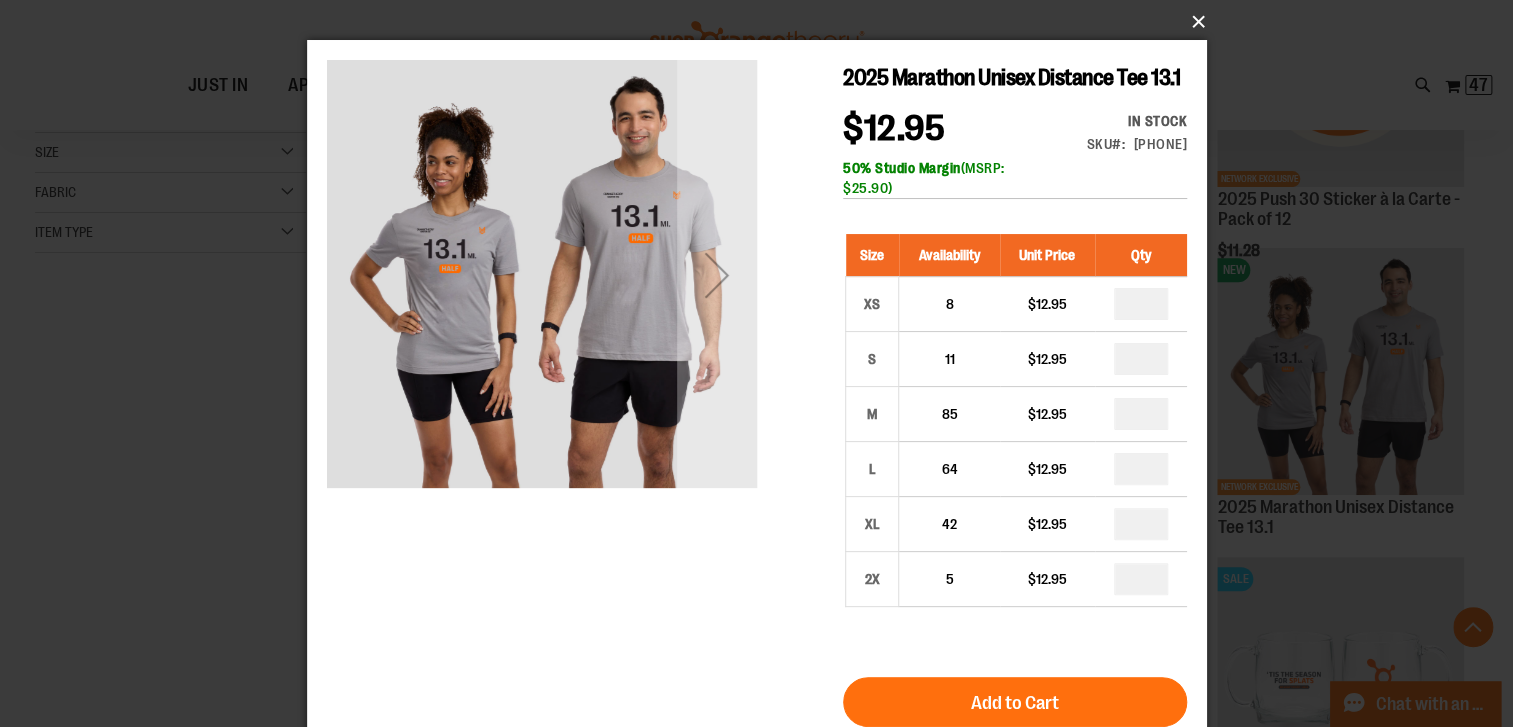 click on "×" at bounding box center (763, 22) 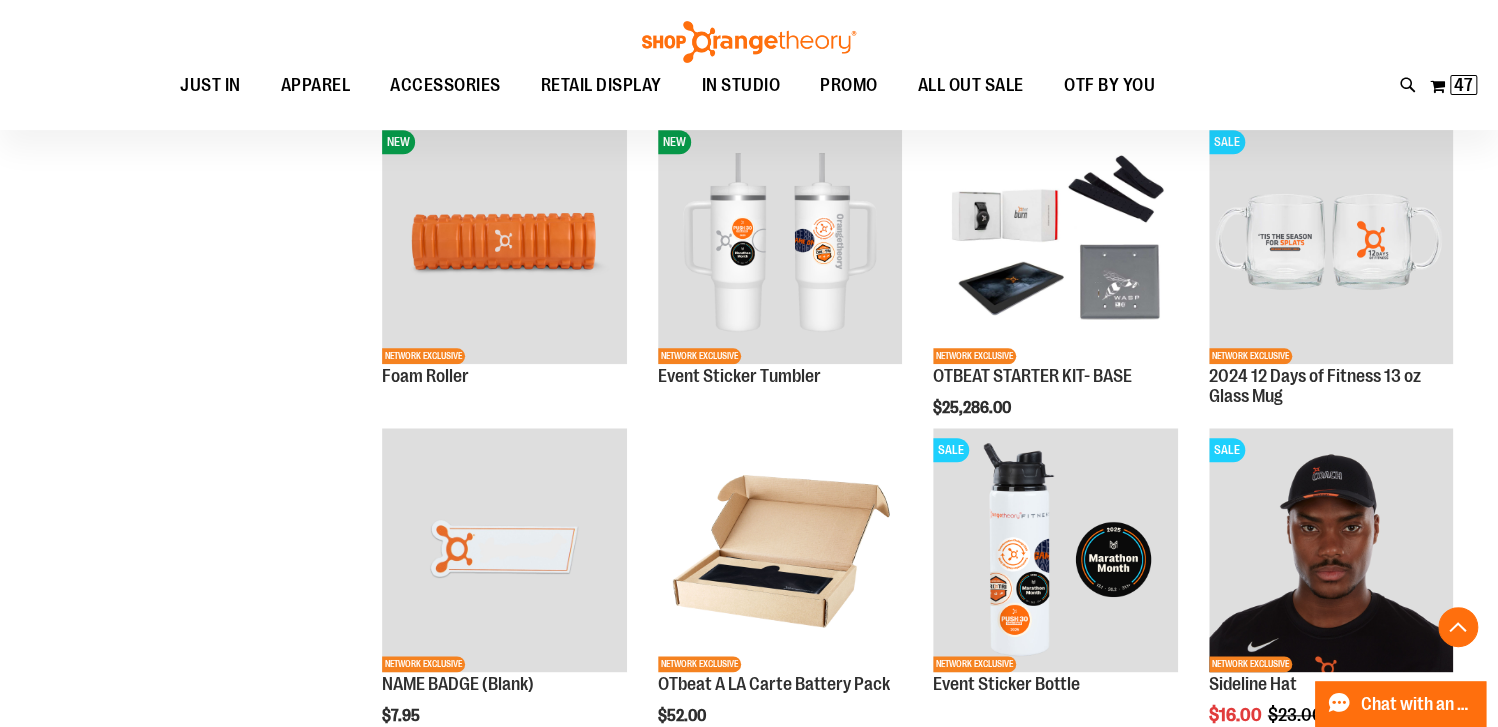 scroll, scrollTop: 942, scrollLeft: 0, axis: vertical 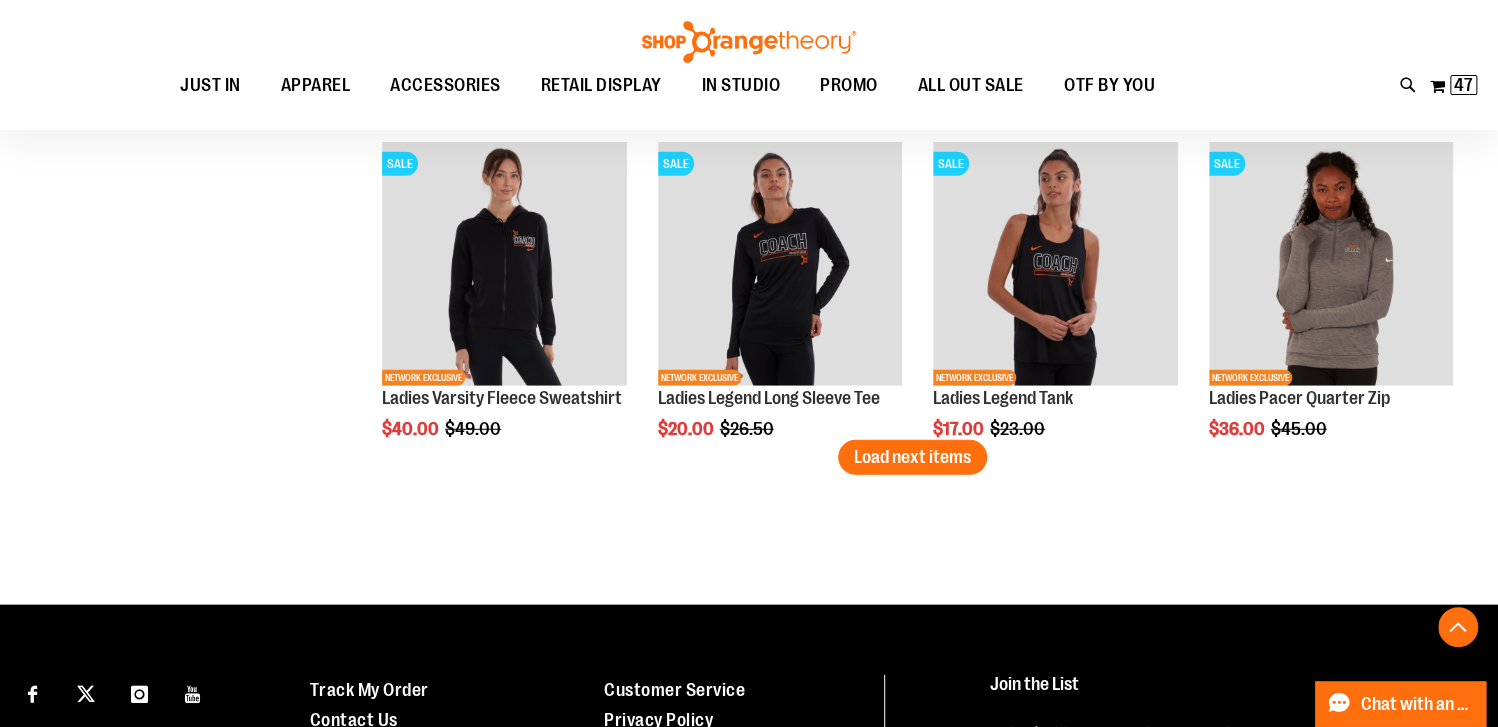click on "**********" at bounding box center [749, -910] 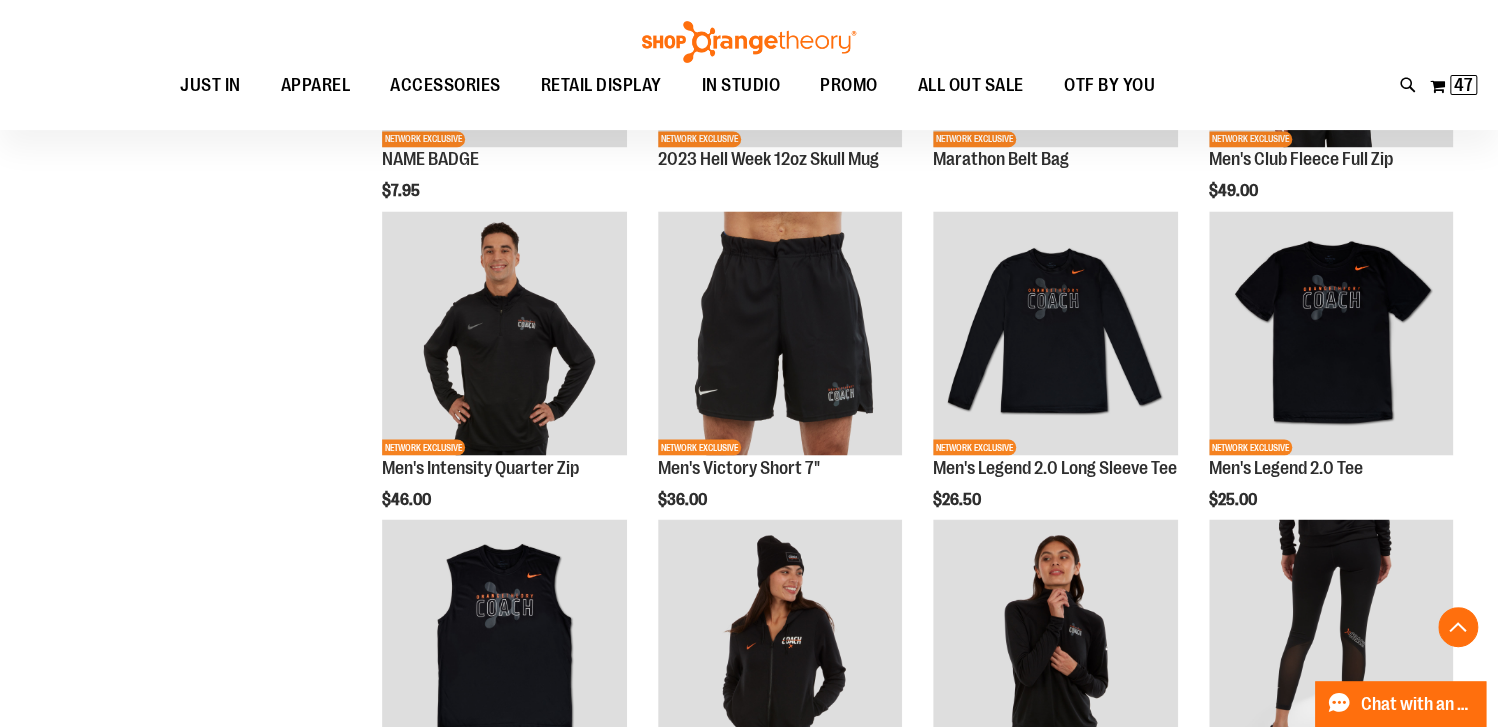 scroll, scrollTop: 1730, scrollLeft: 0, axis: vertical 